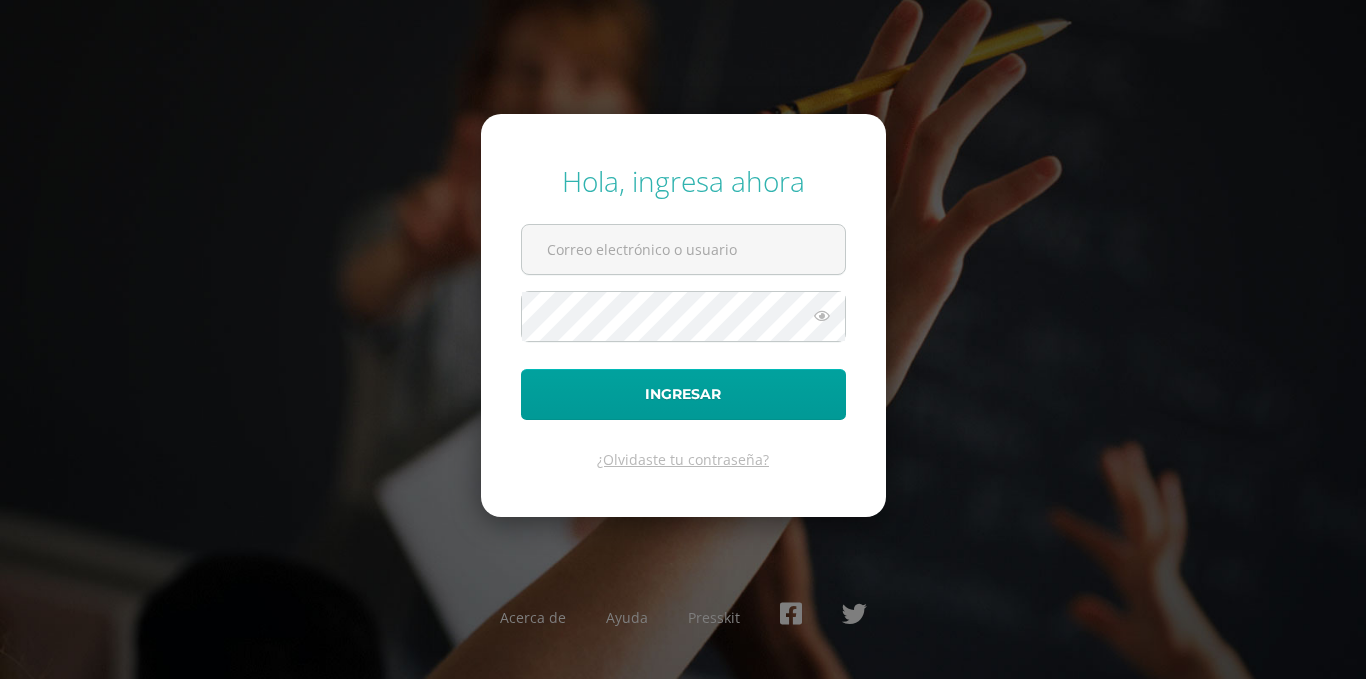 scroll, scrollTop: 0, scrollLeft: 0, axis: both 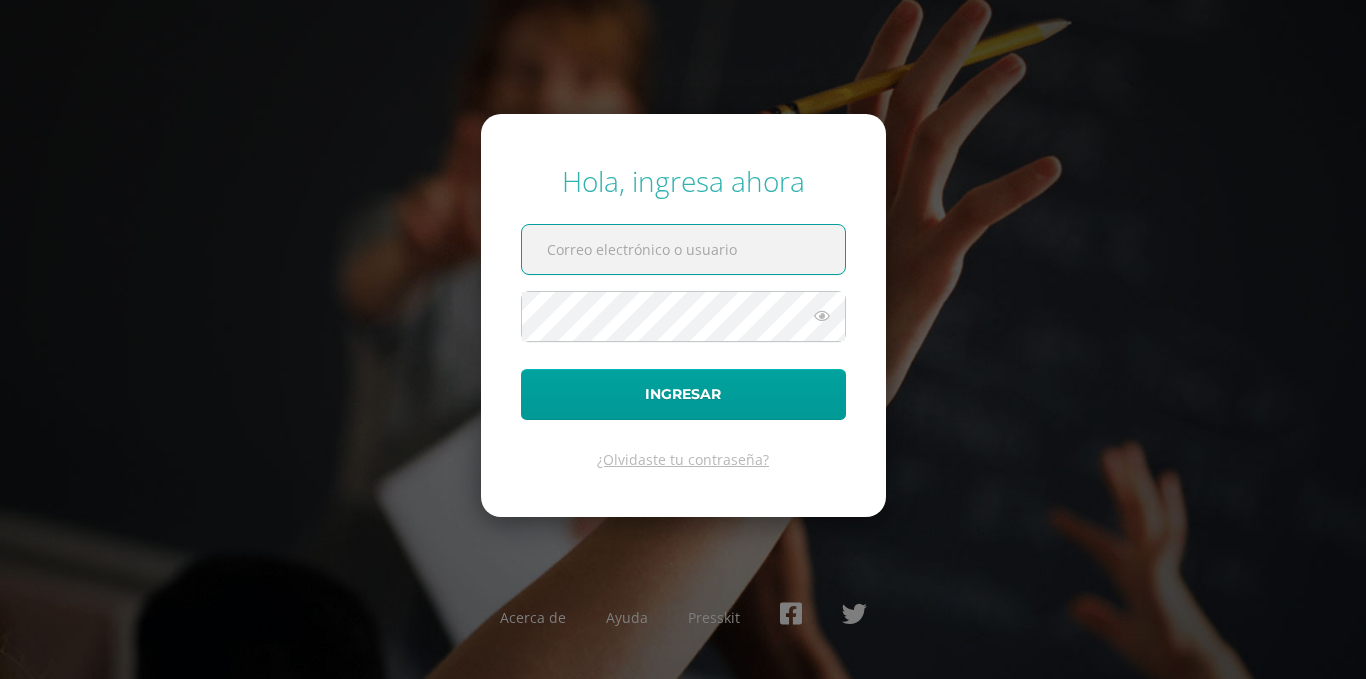 click at bounding box center [683, 249] 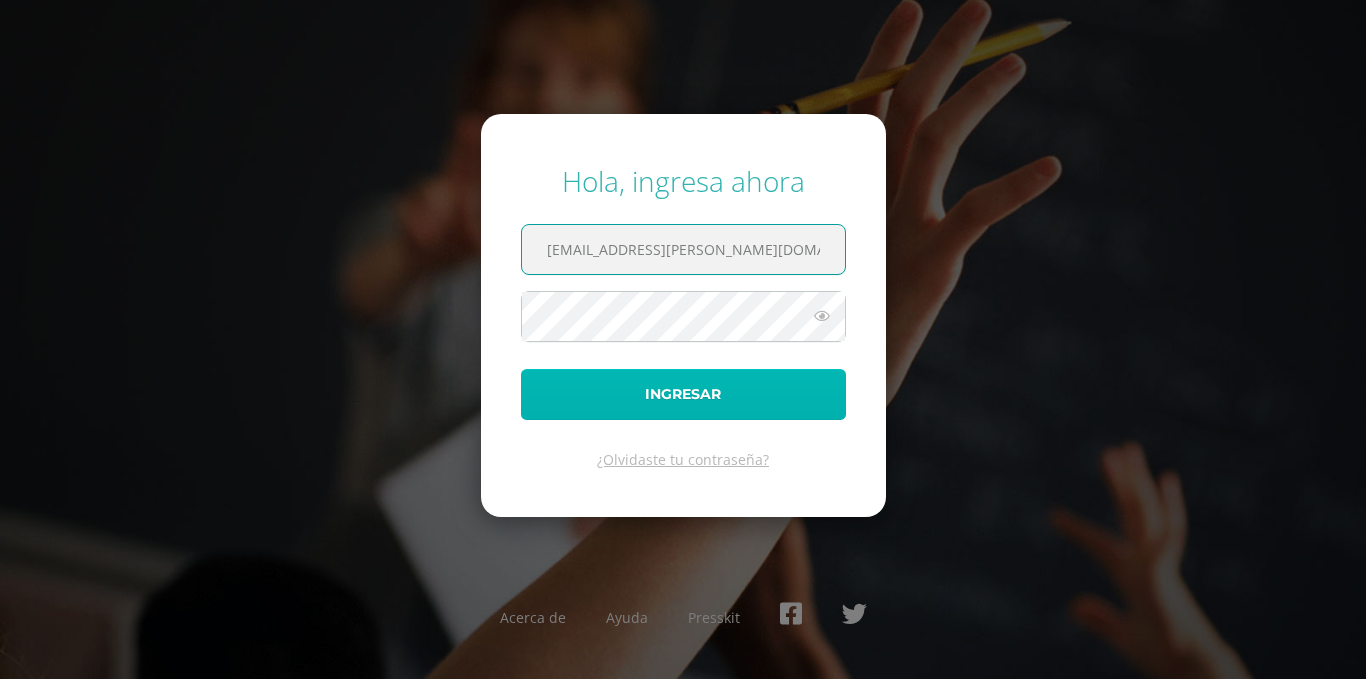 click on "Ingresar" at bounding box center (683, 394) 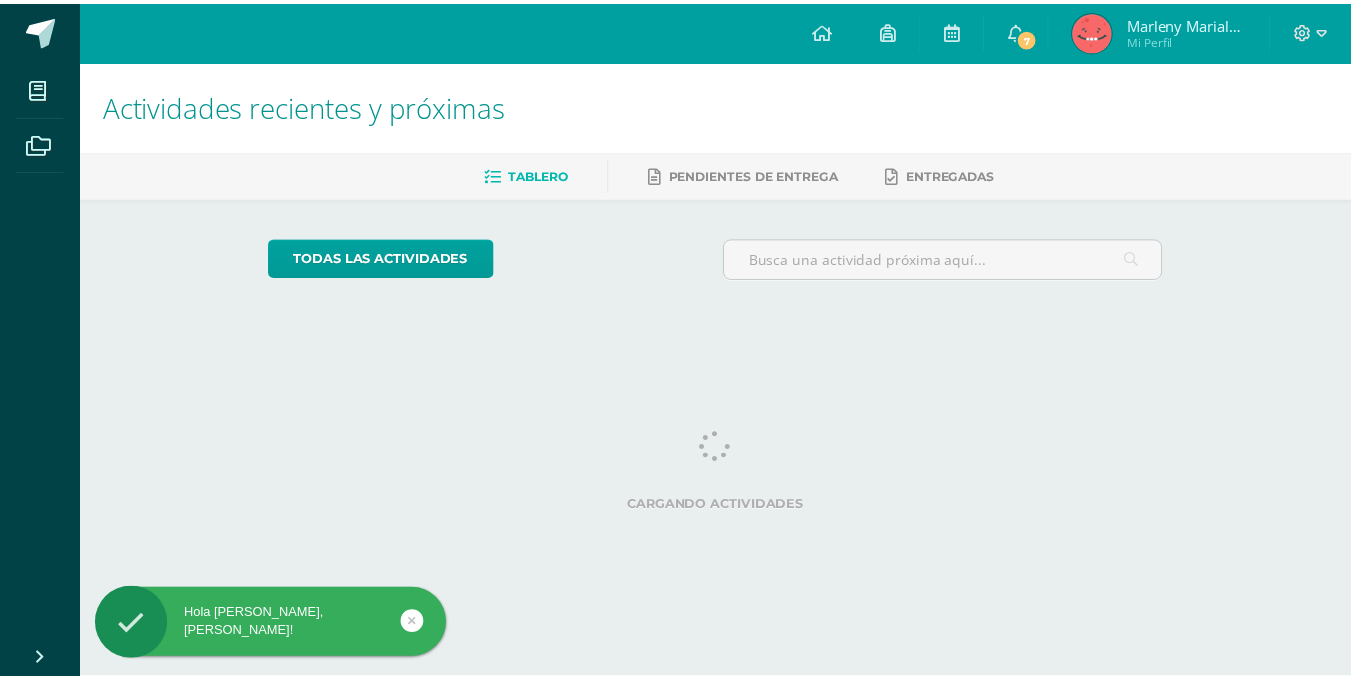 scroll, scrollTop: 0, scrollLeft: 0, axis: both 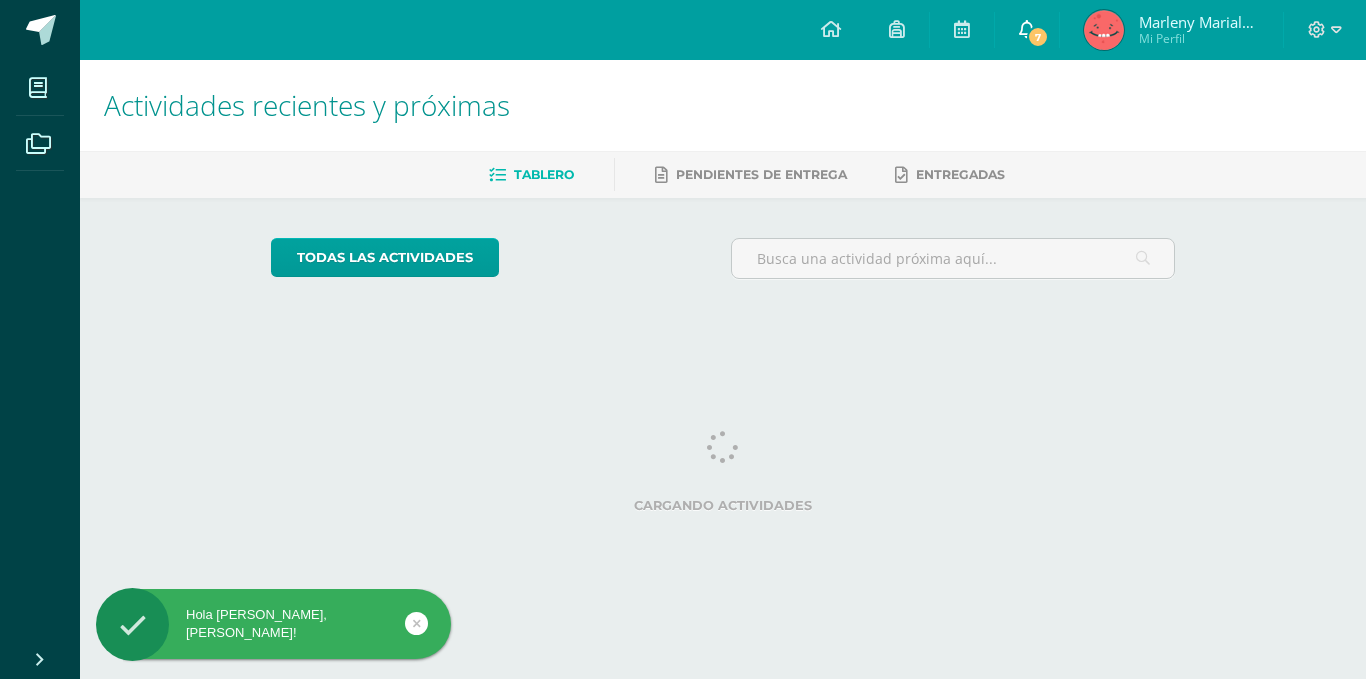 click on "7" at bounding box center [1038, 37] 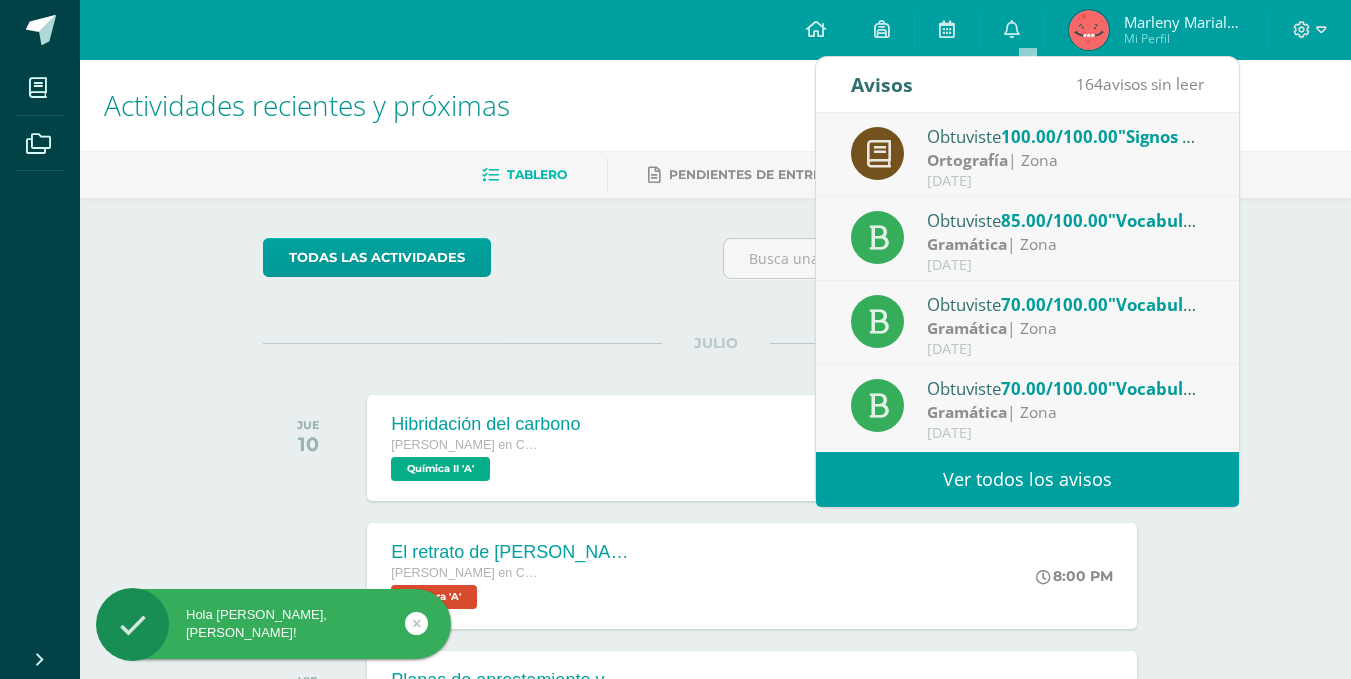 scroll, scrollTop: 100, scrollLeft: 0, axis: vertical 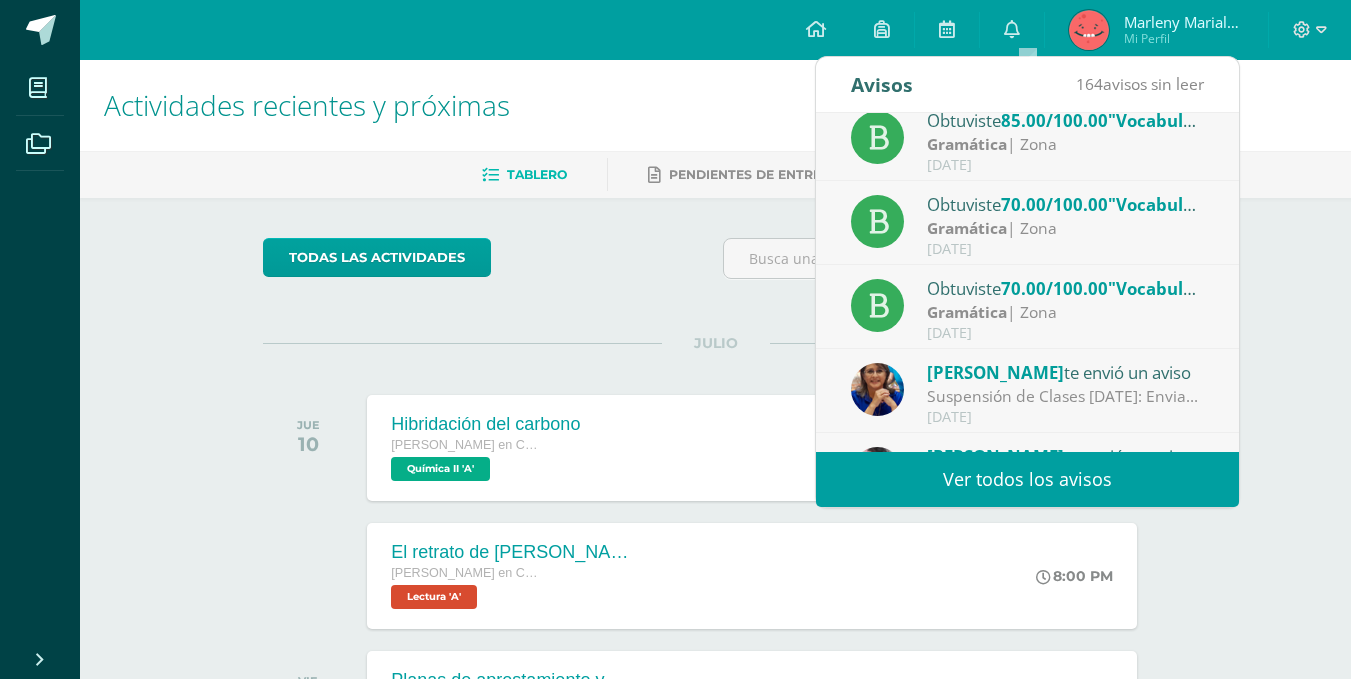 click on "Gramática
| Zona" at bounding box center (1066, 312) 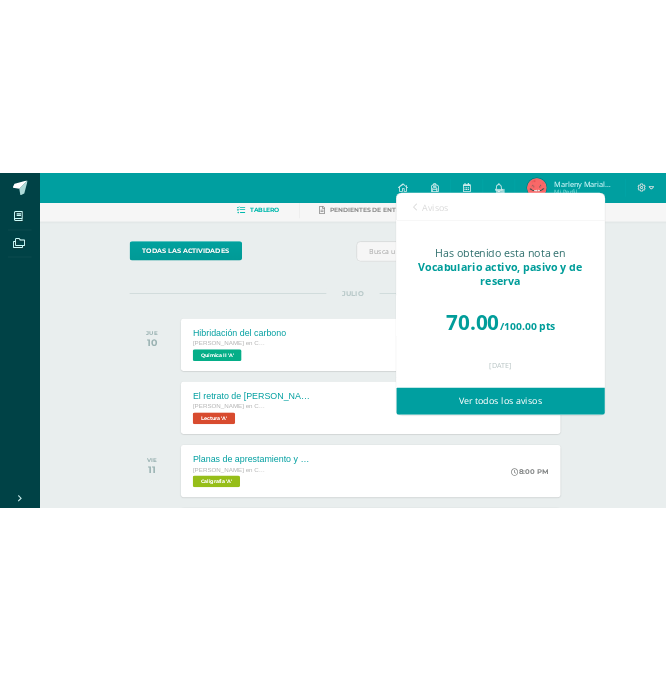 scroll, scrollTop: 0, scrollLeft: 0, axis: both 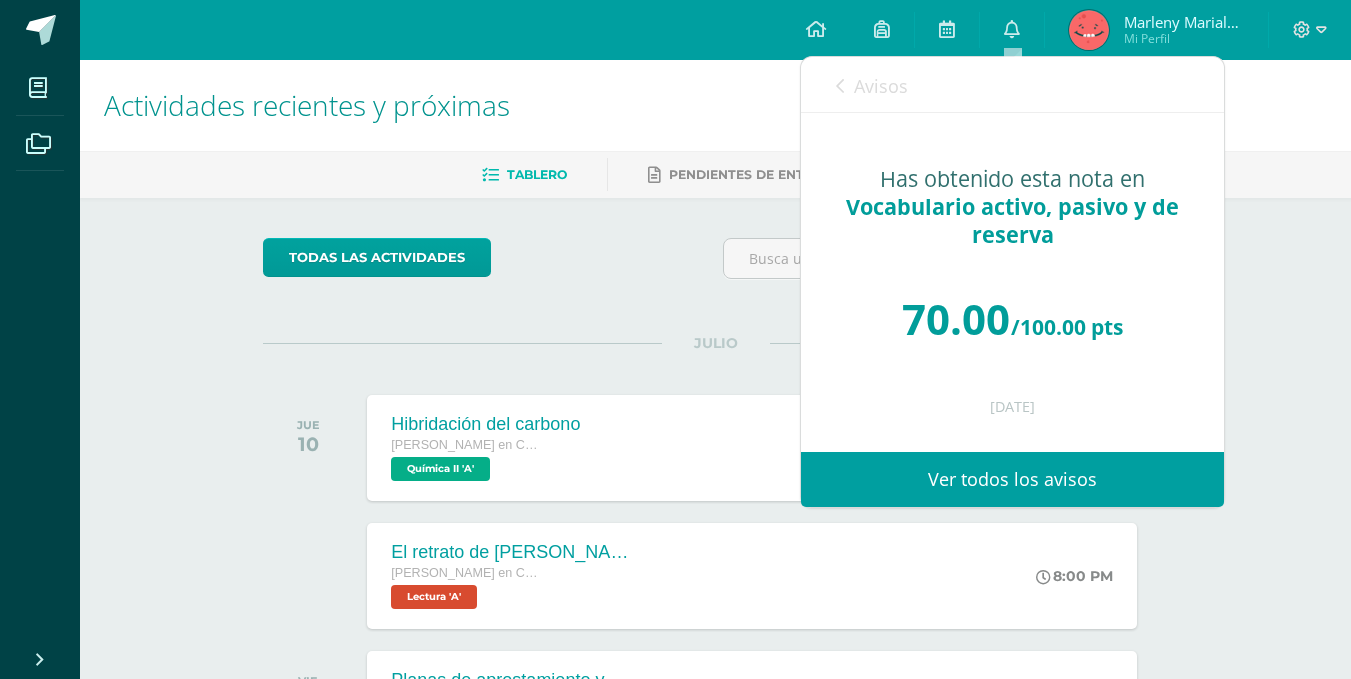click on "Avisos" at bounding box center [881, 86] 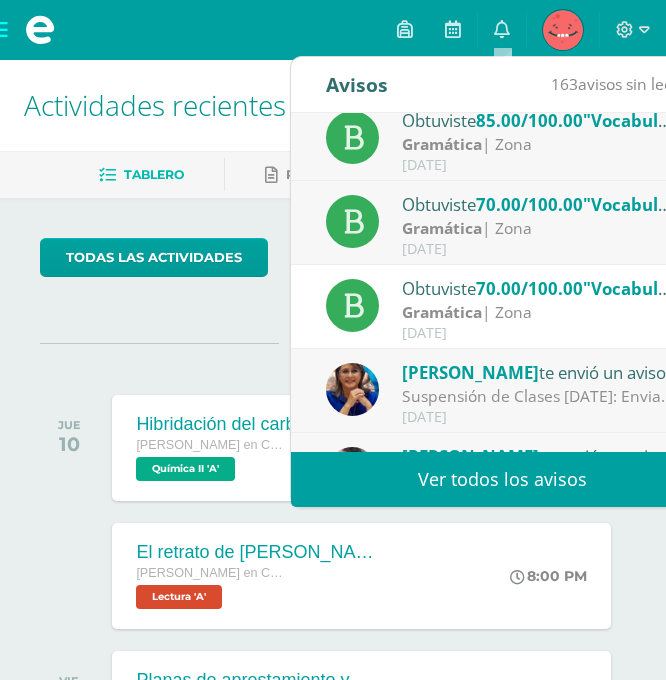 scroll, scrollTop: 0, scrollLeft: 0, axis: both 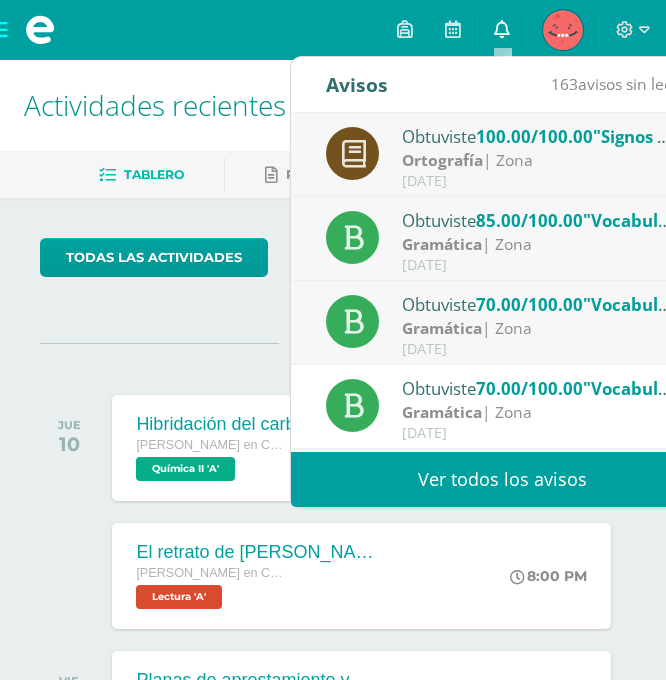 click at bounding box center [502, 29] 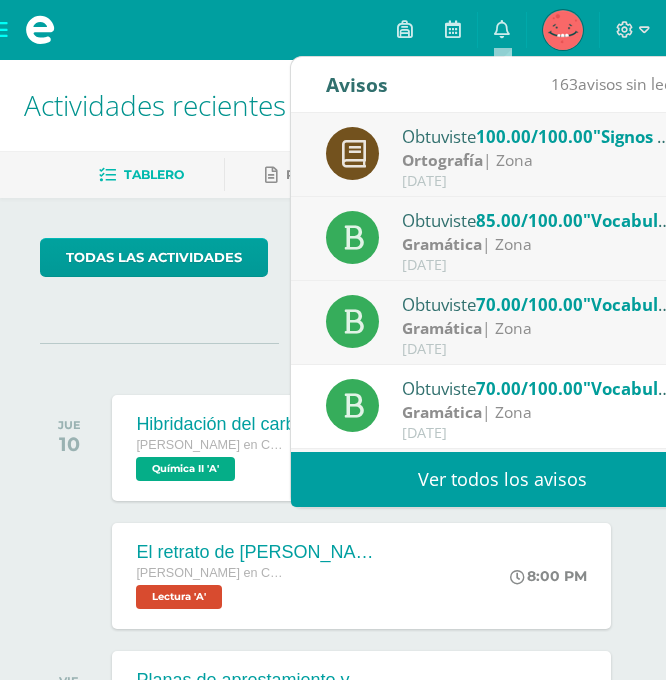 click on "JULIO
JUE
10
Hibridación del carbono
Quinto Bachillerato en CCLL en Diseño Grafico
Química II 'A'
8:00 PM
Hibridación del carbono
Química II" at bounding box center [333, 423] 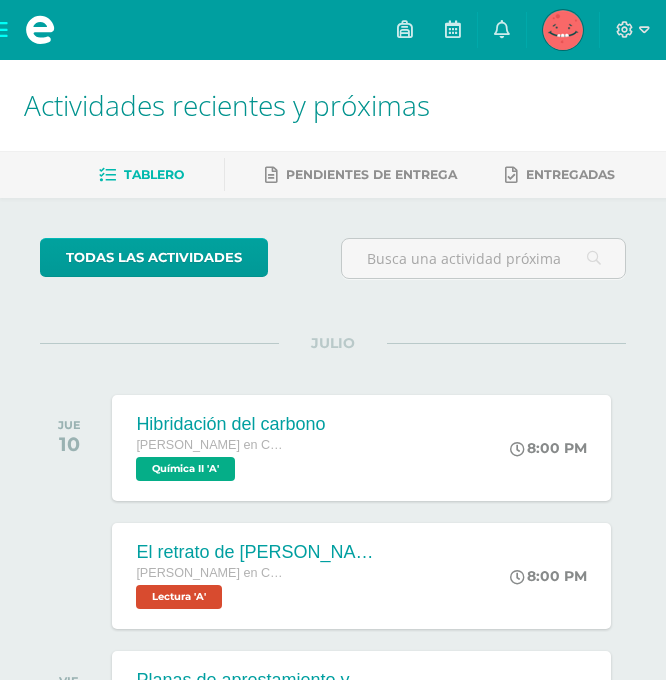 click on "todas las Actividades
No tienes actividades
Échale un vistazo a los demás períodos o  sal y disfruta del sol
JULIO
JUE
10
Hibridación del carbono
Quinto Bachillerato en CCLL en Diseño Grafico
Química II 'A'
8:00 PM
Hibridación del carbono" at bounding box center [333, 598] 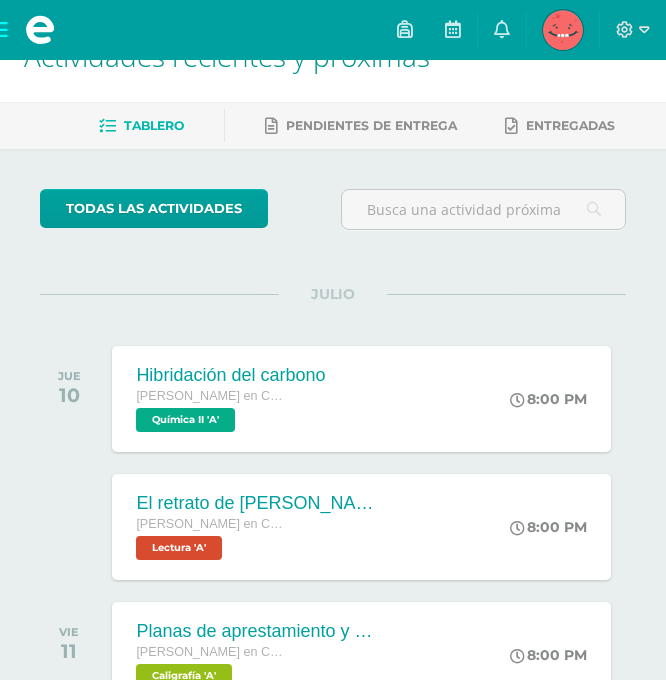 scroll, scrollTop: 0, scrollLeft: 0, axis: both 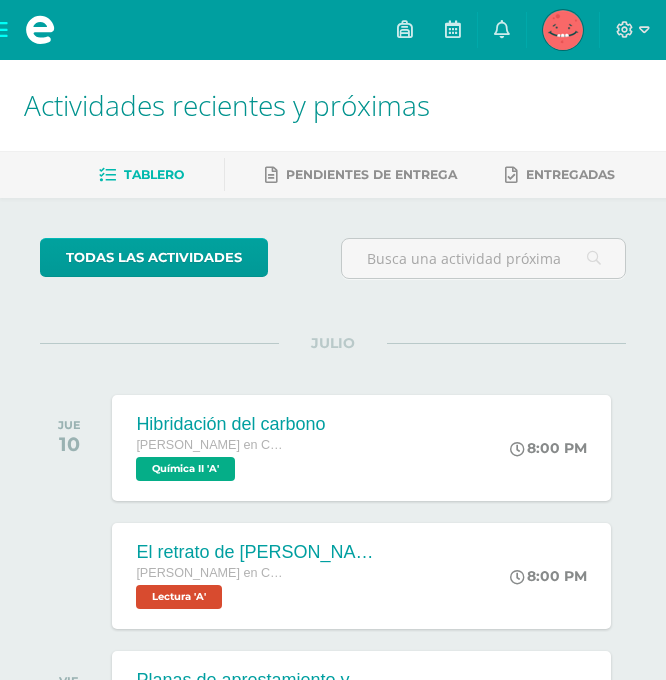 click on "Marleny Marialessandra
Mi Perfil" at bounding box center [563, 30] 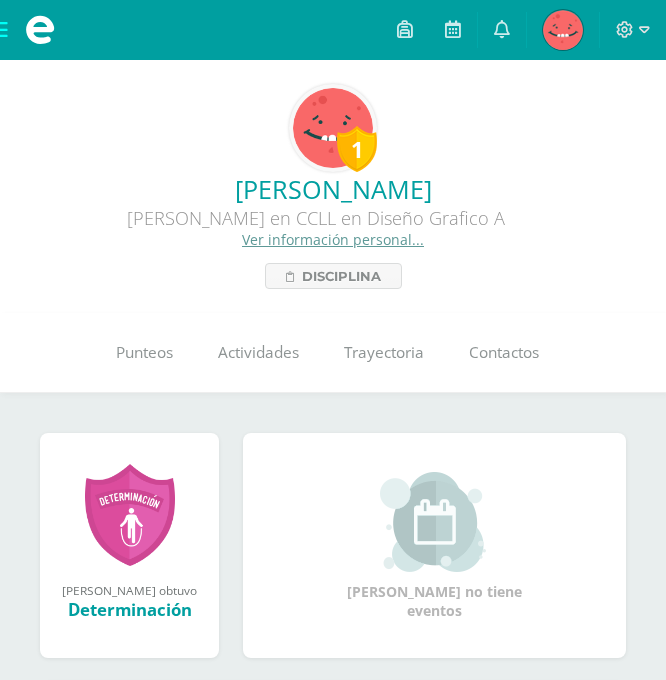 scroll, scrollTop: 0, scrollLeft: 0, axis: both 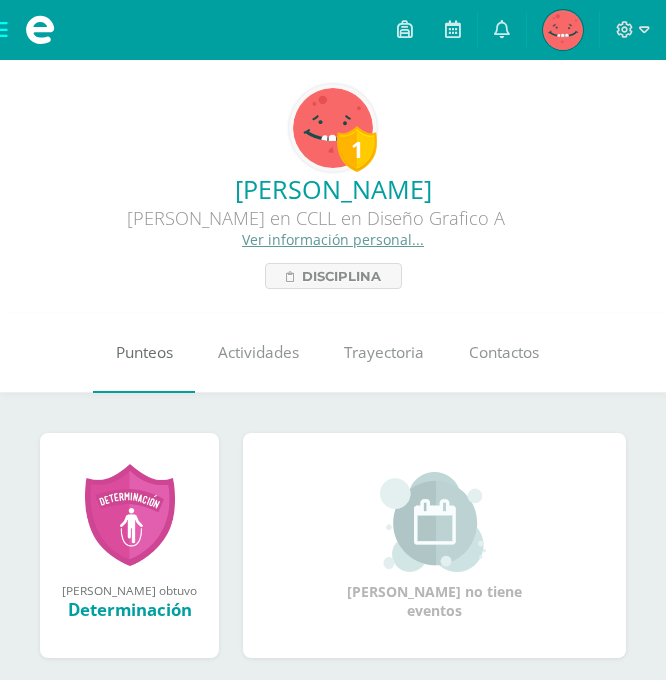 click on "Punteos" at bounding box center (144, 352) 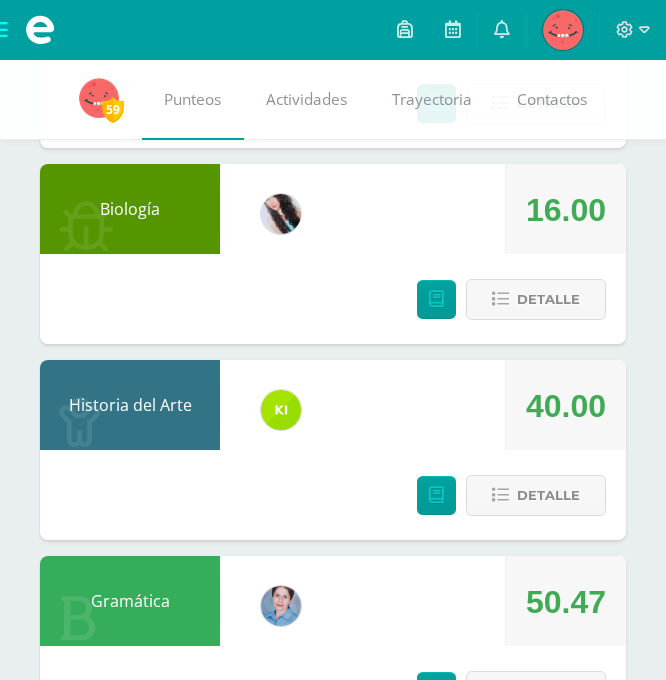 scroll, scrollTop: 2600, scrollLeft: 0, axis: vertical 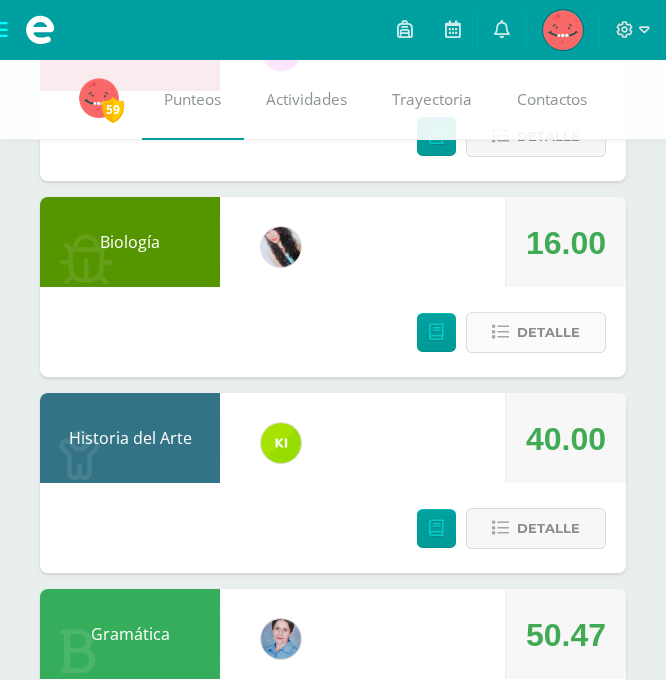 click on "Detalle" at bounding box center [548, 332] 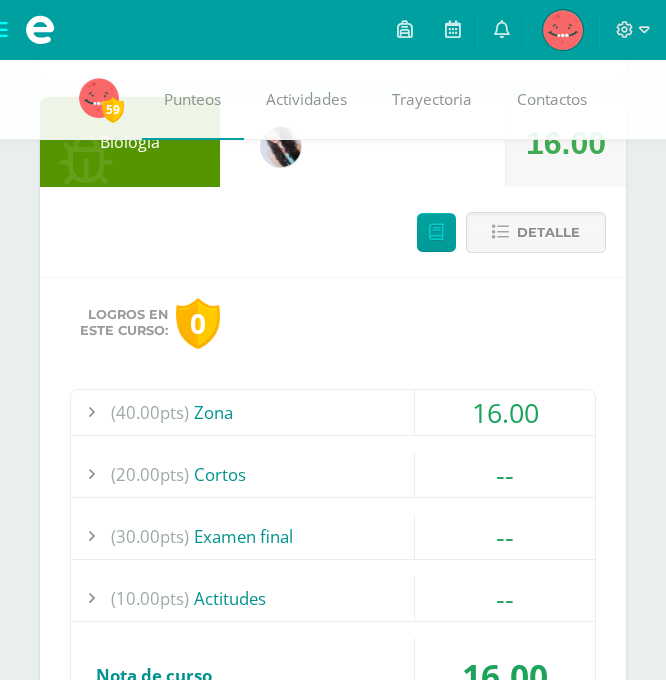 scroll, scrollTop: 2800, scrollLeft: 0, axis: vertical 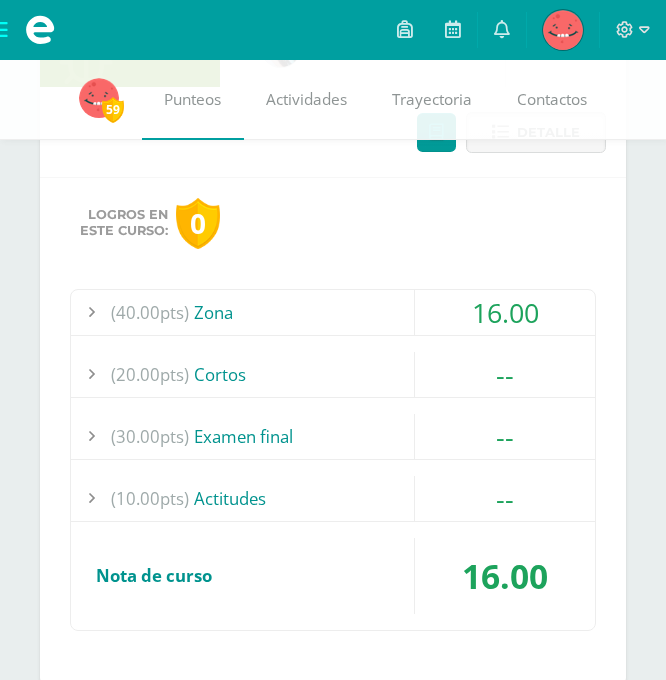 click on "(40.00pts)" at bounding box center (150, 312) 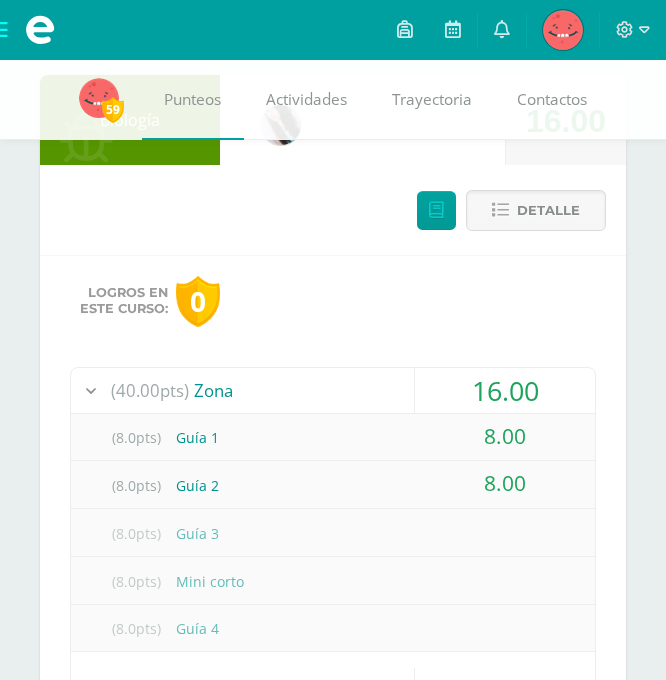 scroll, scrollTop: 2700, scrollLeft: 0, axis: vertical 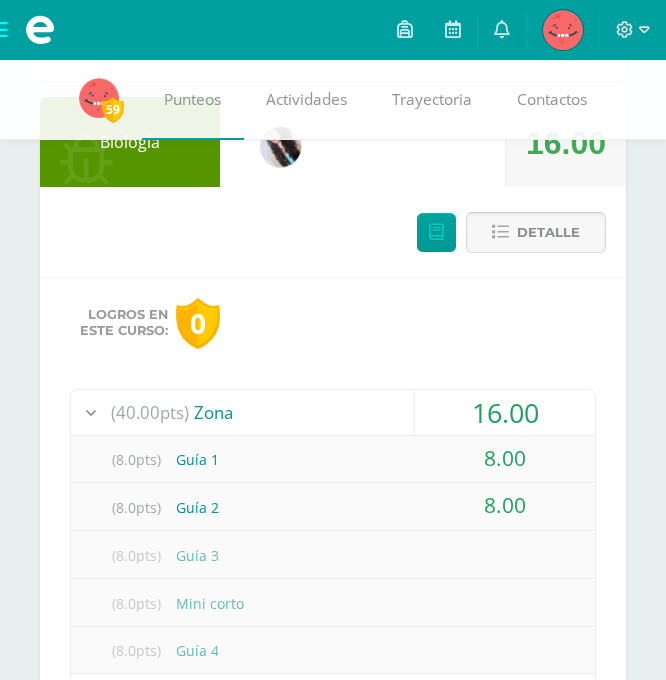 click on "Detalle" at bounding box center (536, 232) 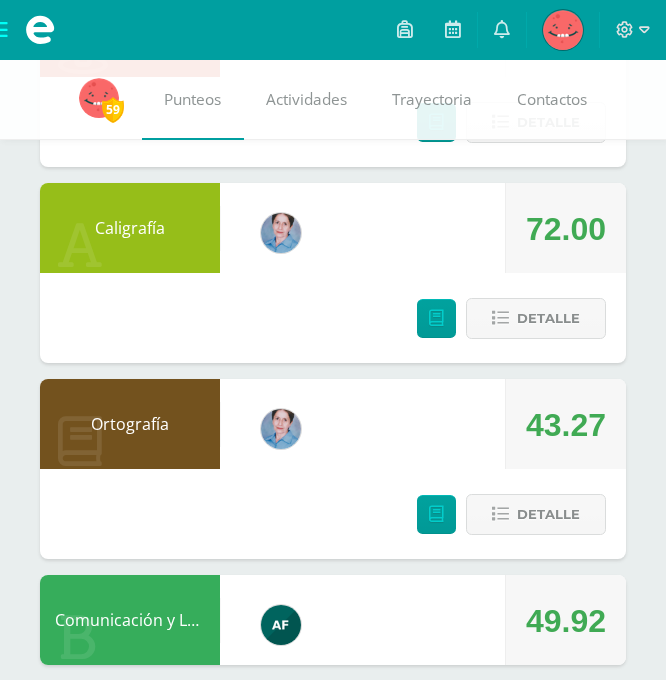 scroll, scrollTop: 3400, scrollLeft: 0, axis: vertical 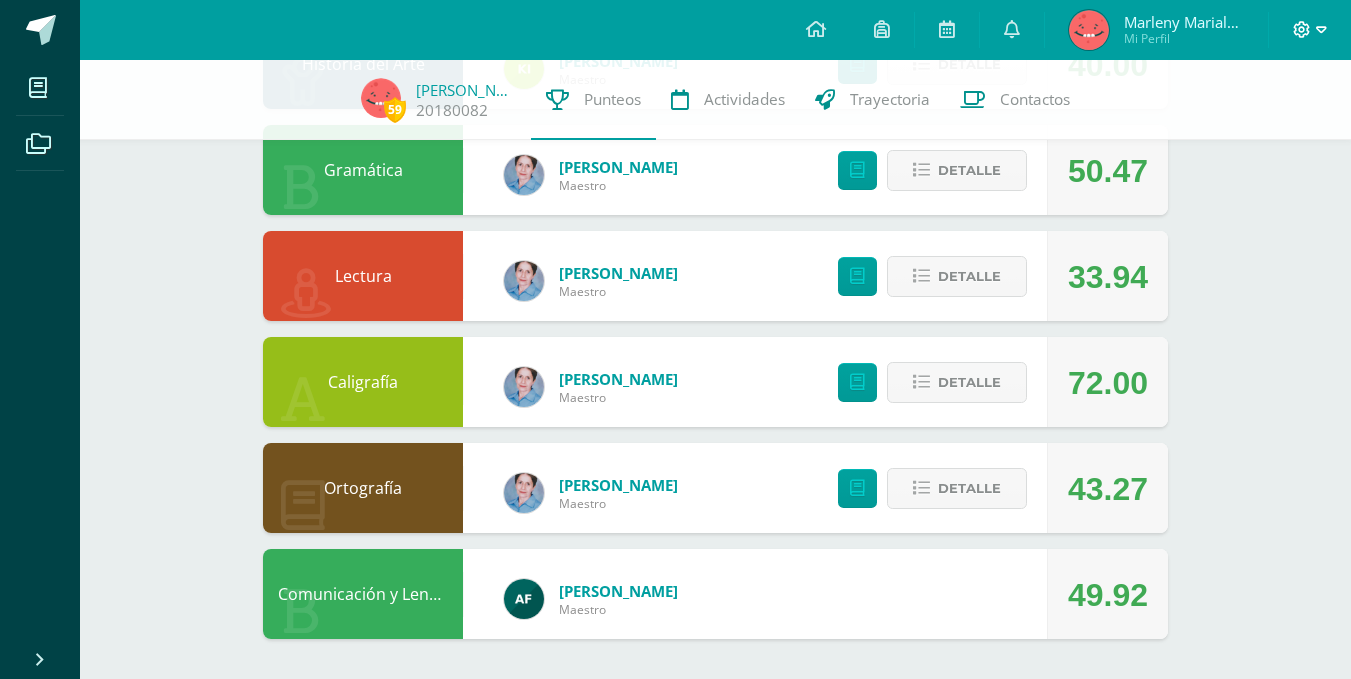 click 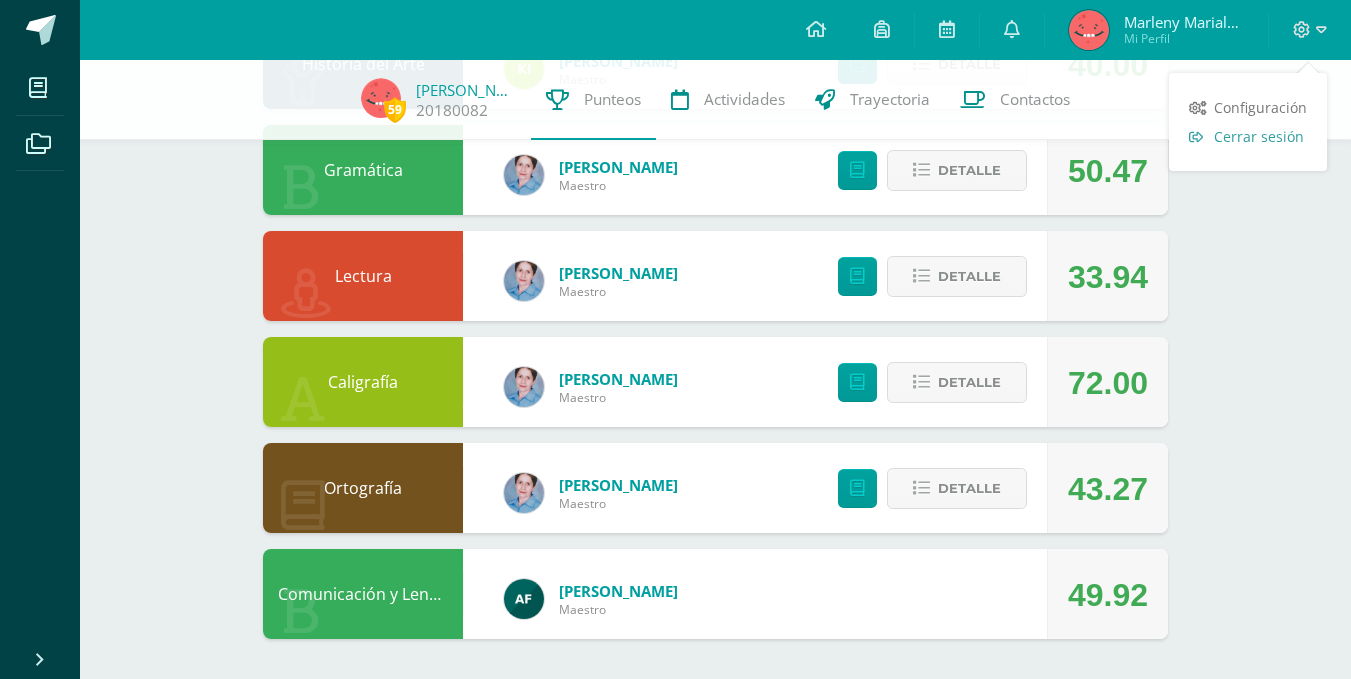 click on "Cerrar sesión" at bounding box center [1259, 136] 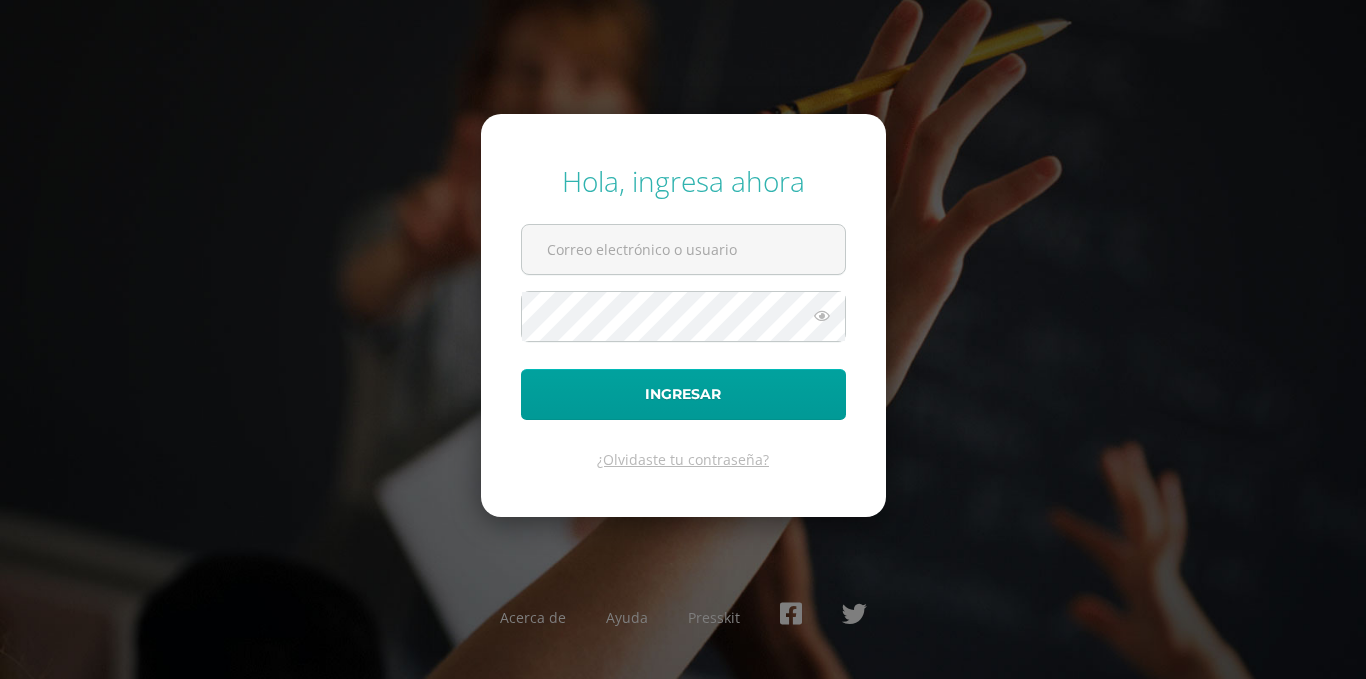 scroll, scrollTop: 0, scrollLeft: 0, axis: both 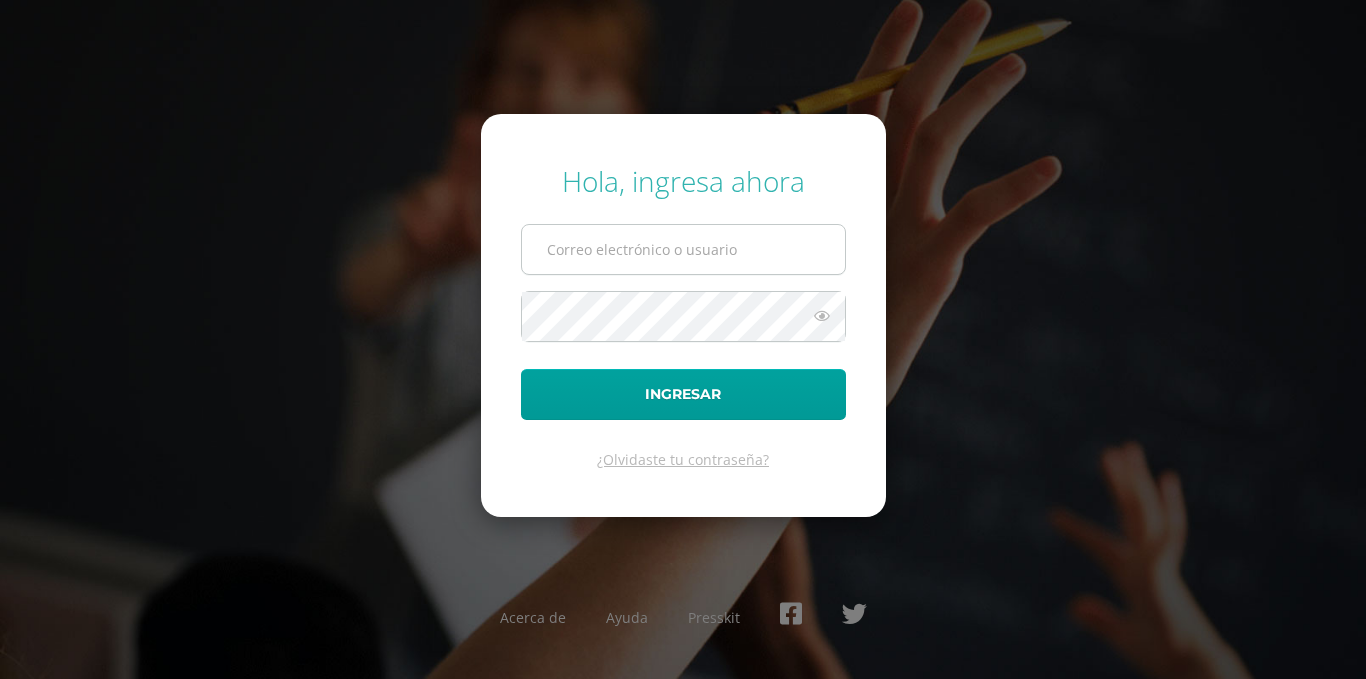 click at bounding box center (683, 249) 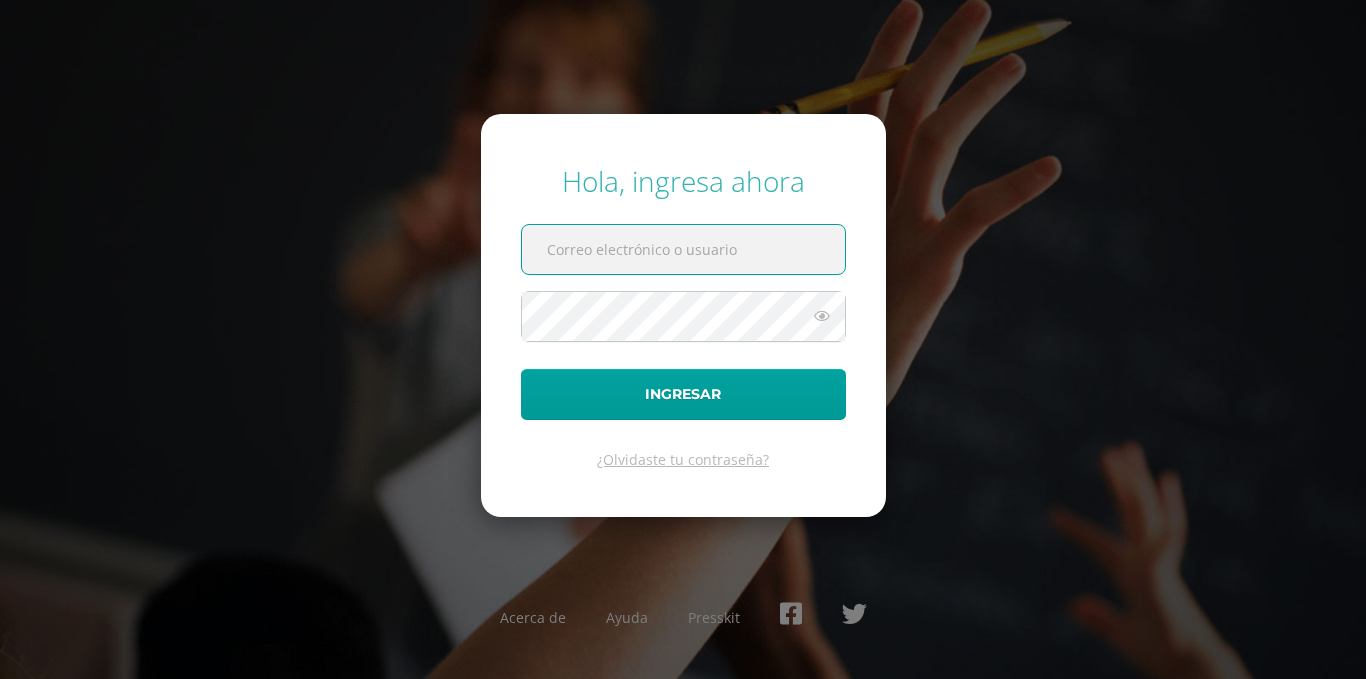 type on "[EMAIL_ADDRESS][PERSON_NAME][DOMAIN_NAME]" 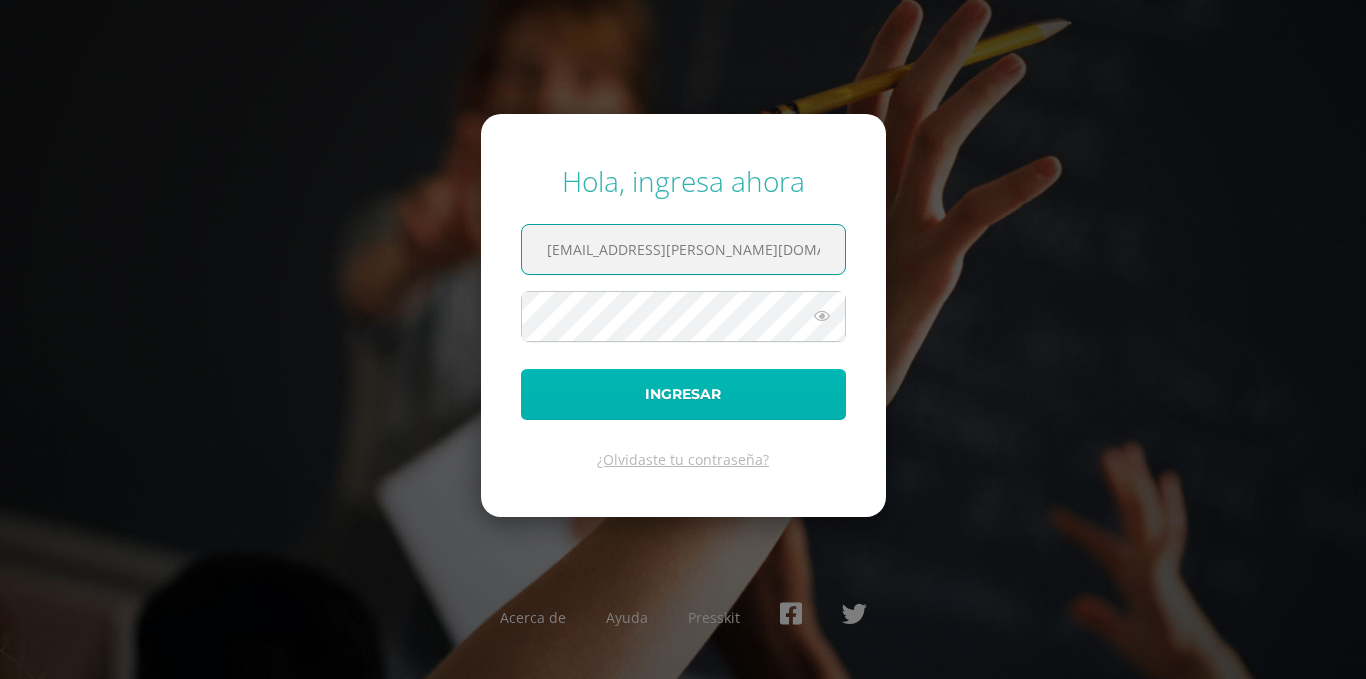 click on "Ingresar" at bounding box center (683, 394) 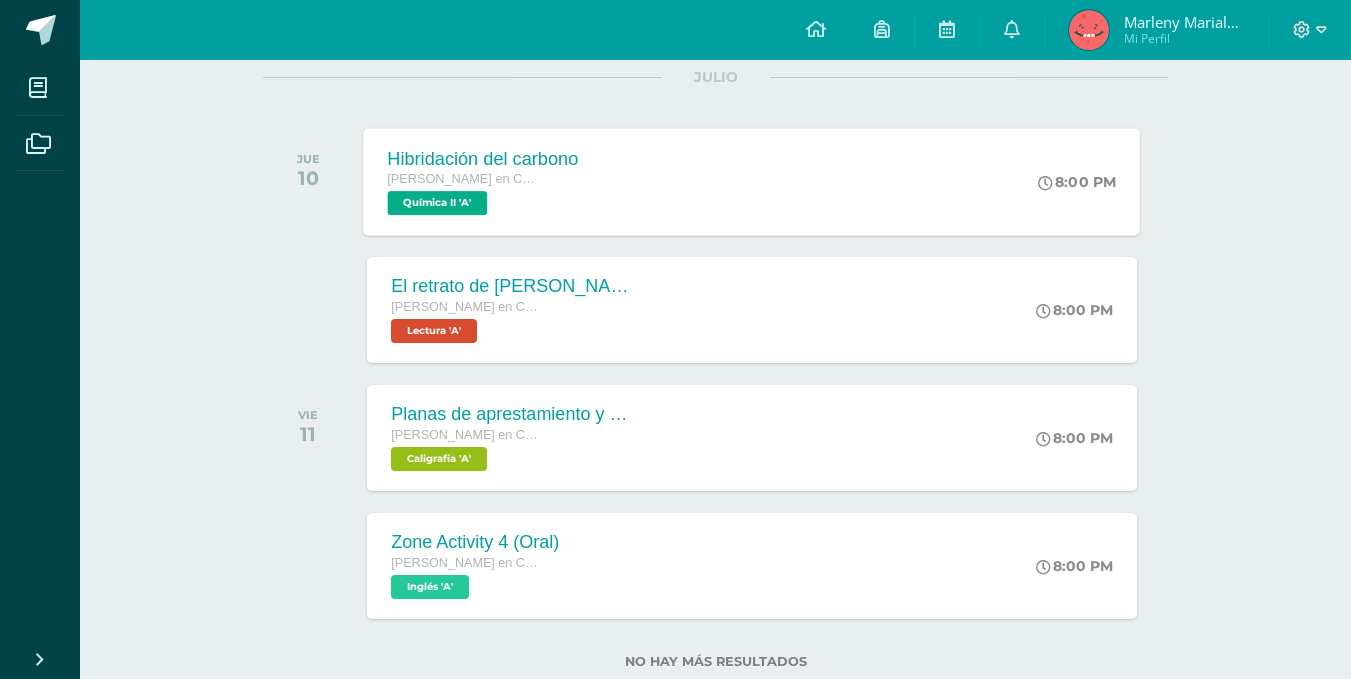 scroll, scrollTop: 300, scrollLeft: 0, axis: vertical 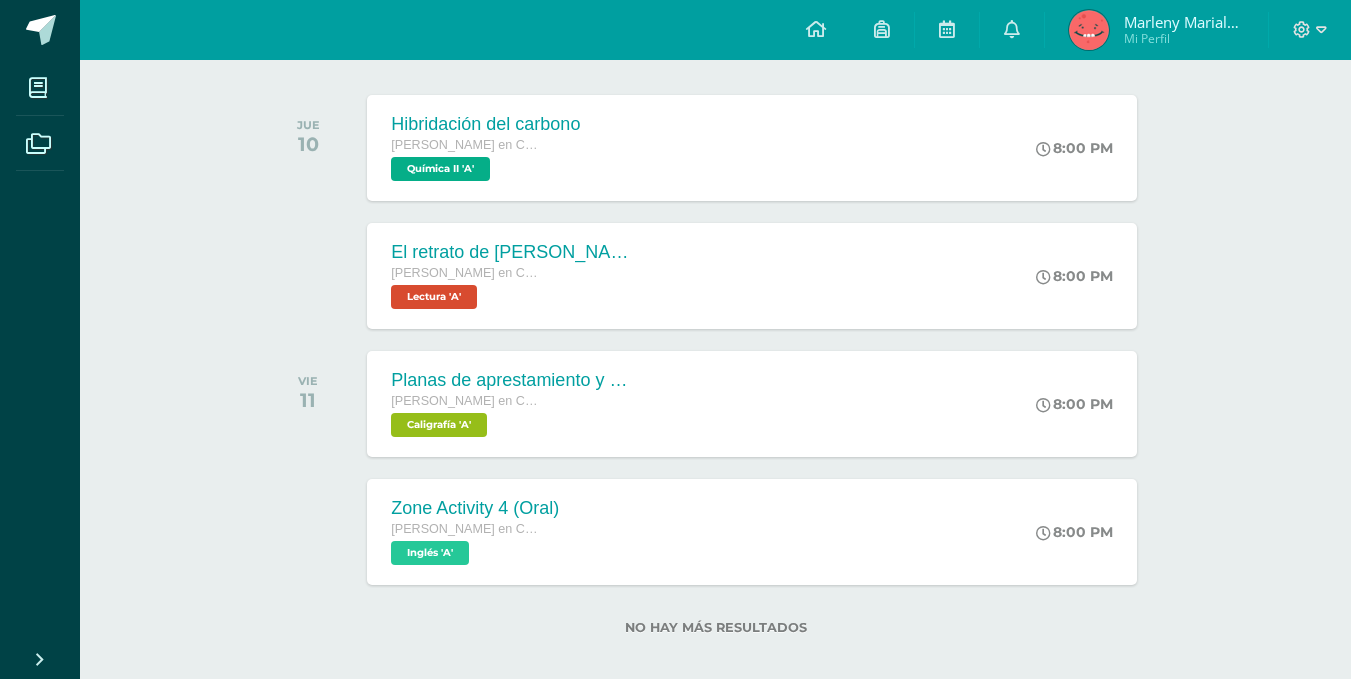 click on "todas las Actividades
No tienes actividades
Échale un vistazo a los demás períodos o  sal y disfruta del [PERSON_NAME]
10
Hibridación del carbono
Quinto Bachillerato en CCLL en Diseño Grafico
Química II 'A'
8:00 PM
Hibridación del carbono" at bounding box center (715, 298) 